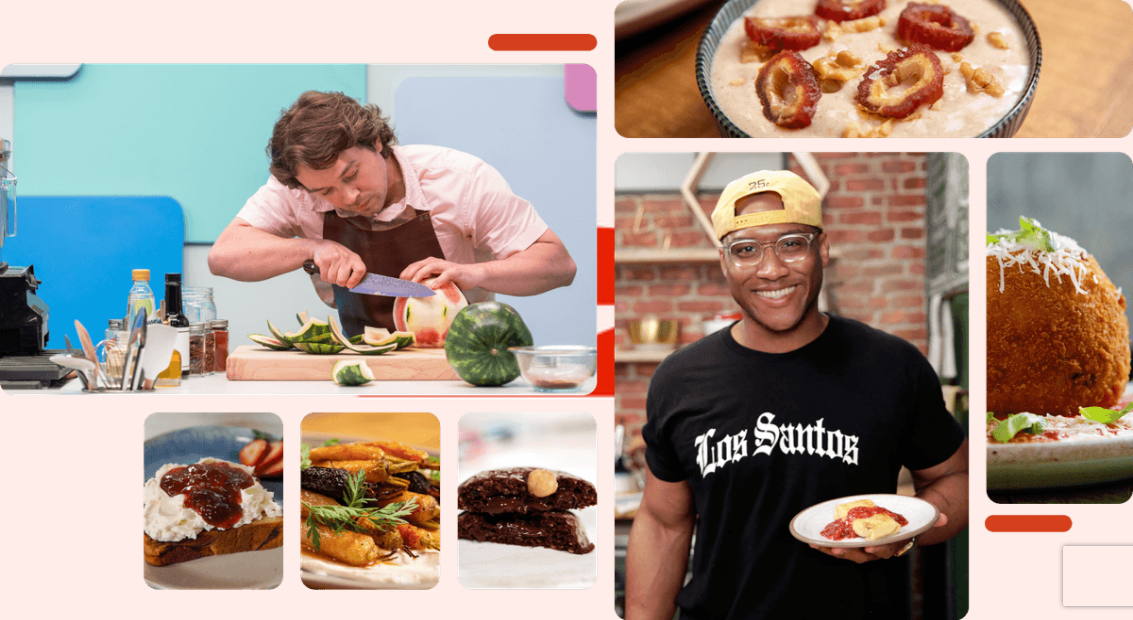 scroll, scrollTop: 0, scrollLeft: 0, axis: both 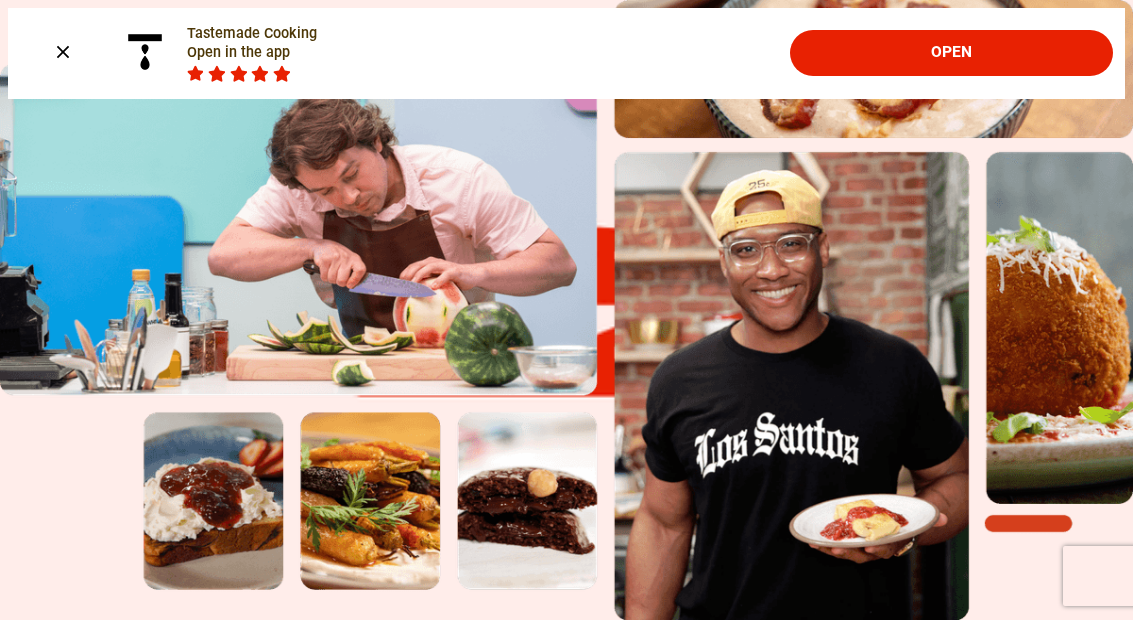 click on "Cooking" at bounding box center [40, 377] 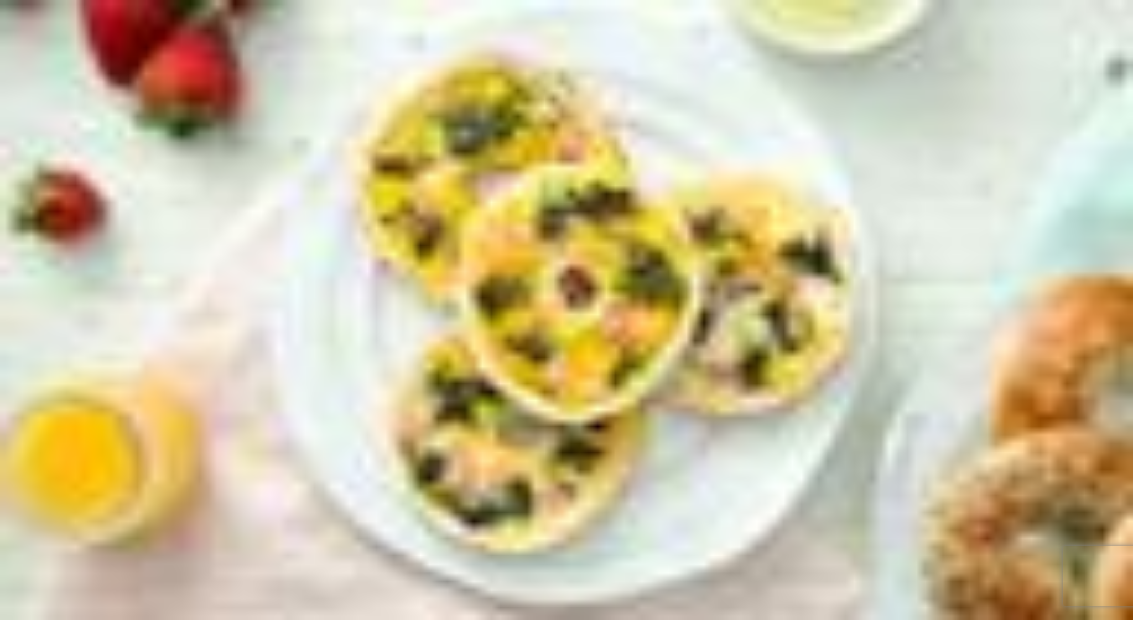 click on "Cooking" at bounding box center [40, 165] 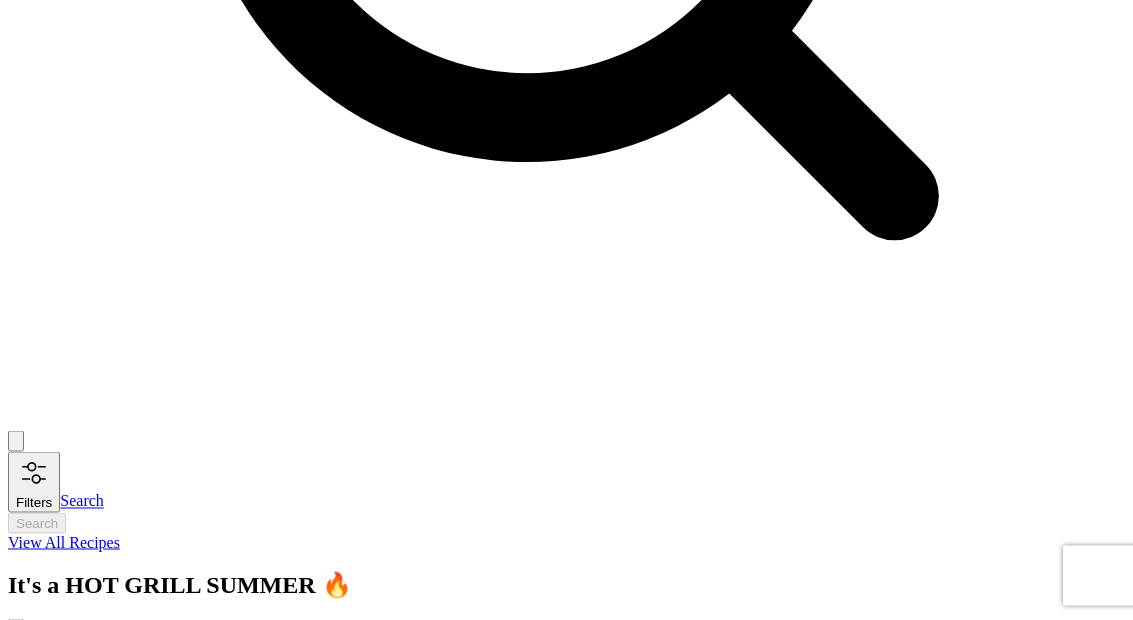 click on "View All Recipes" at bounding box center [64, 13725] 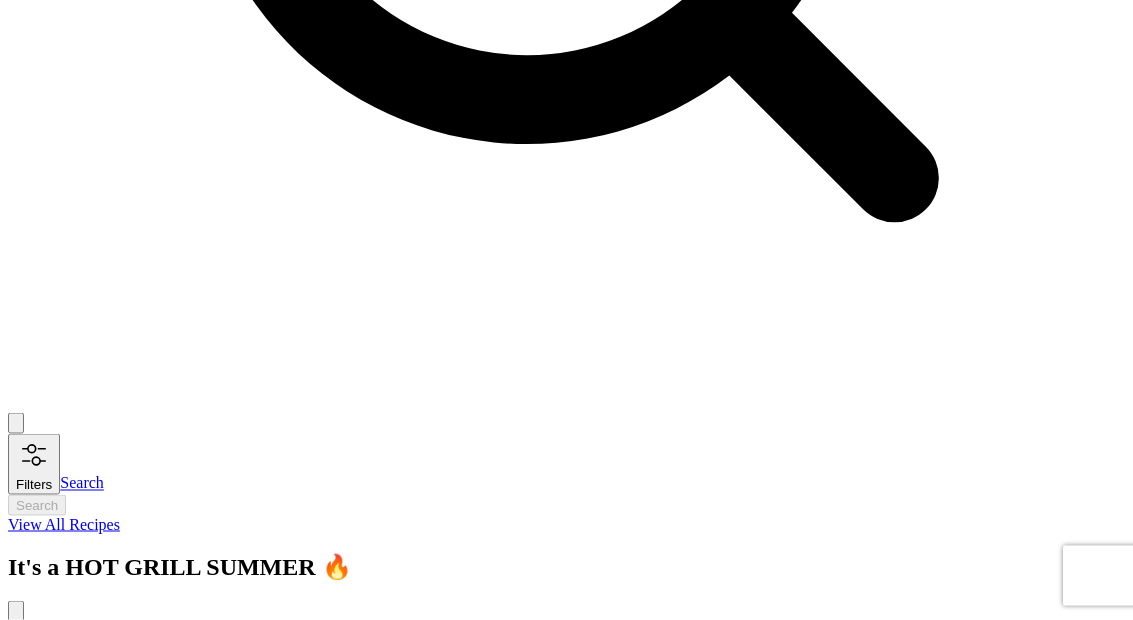 scroll, scrollTop: 1214, scrollLeft: 0, axis: vertical 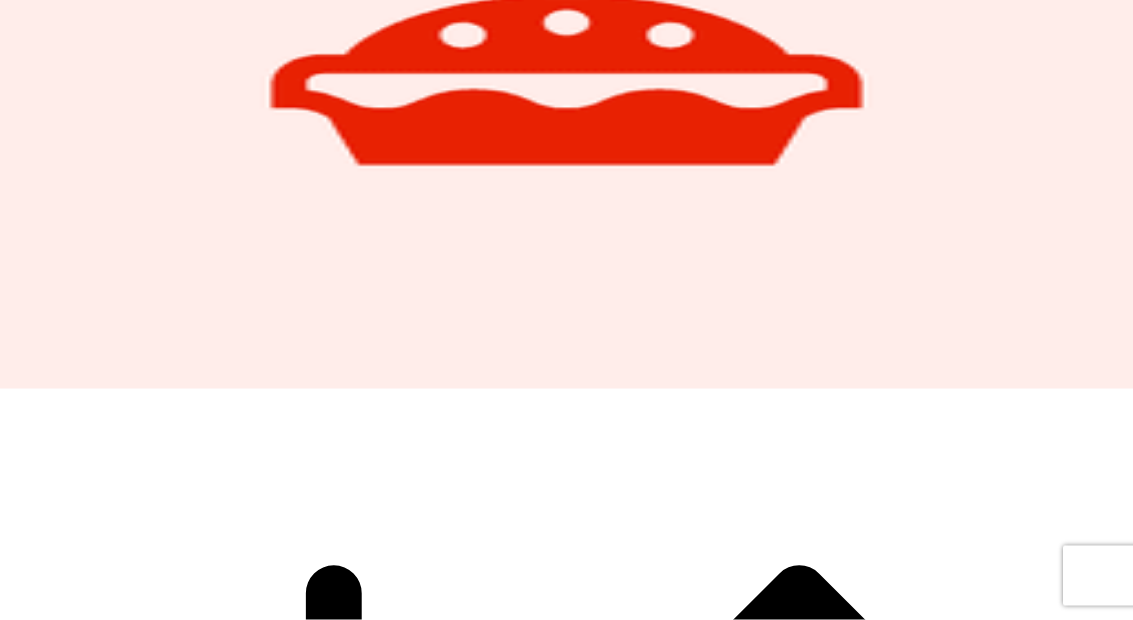 click on "Easy French Toast Balls" at bounding box center [125, 3553] 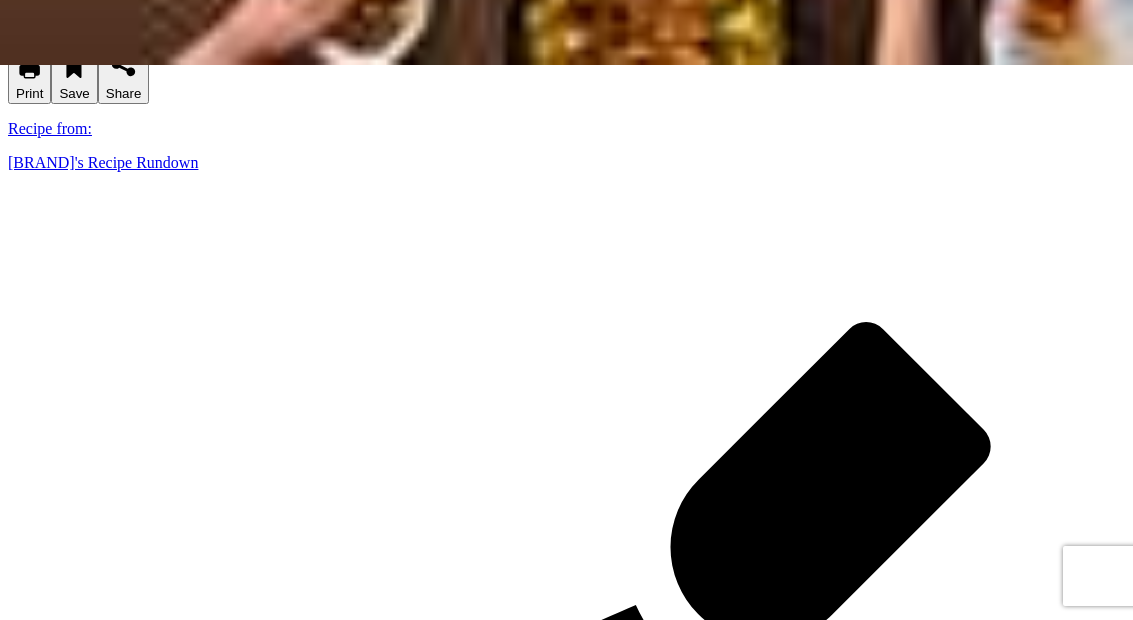 scroll, scrollTop: 635, scrollLeft: 0, axis: vertical 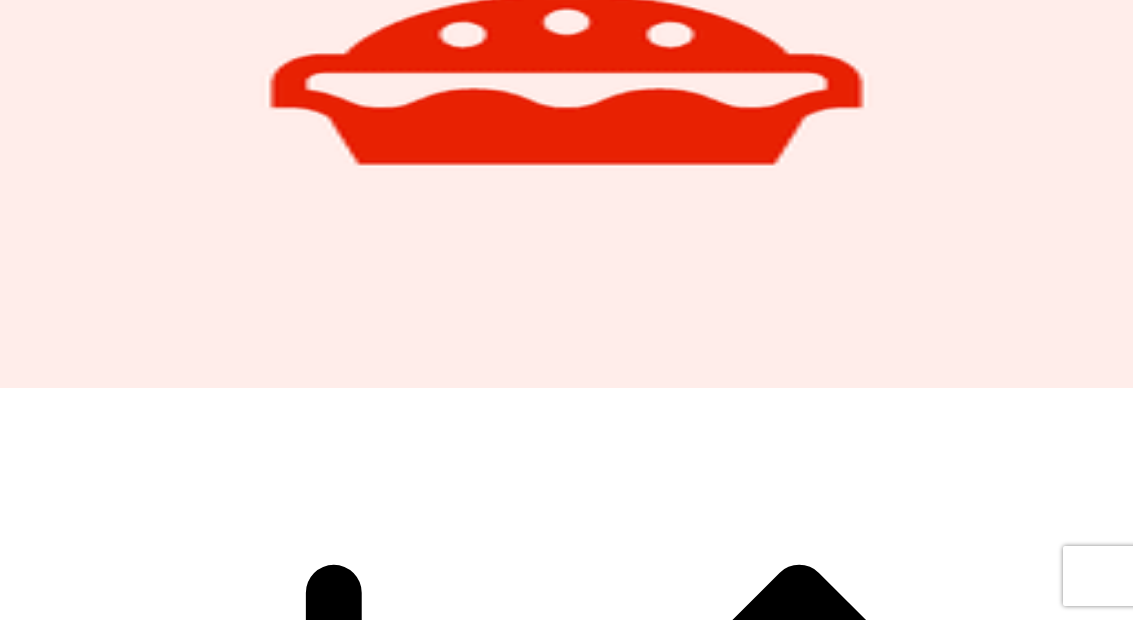 click on "Easy French Toast Balls" at bounding box center [125, 3552] 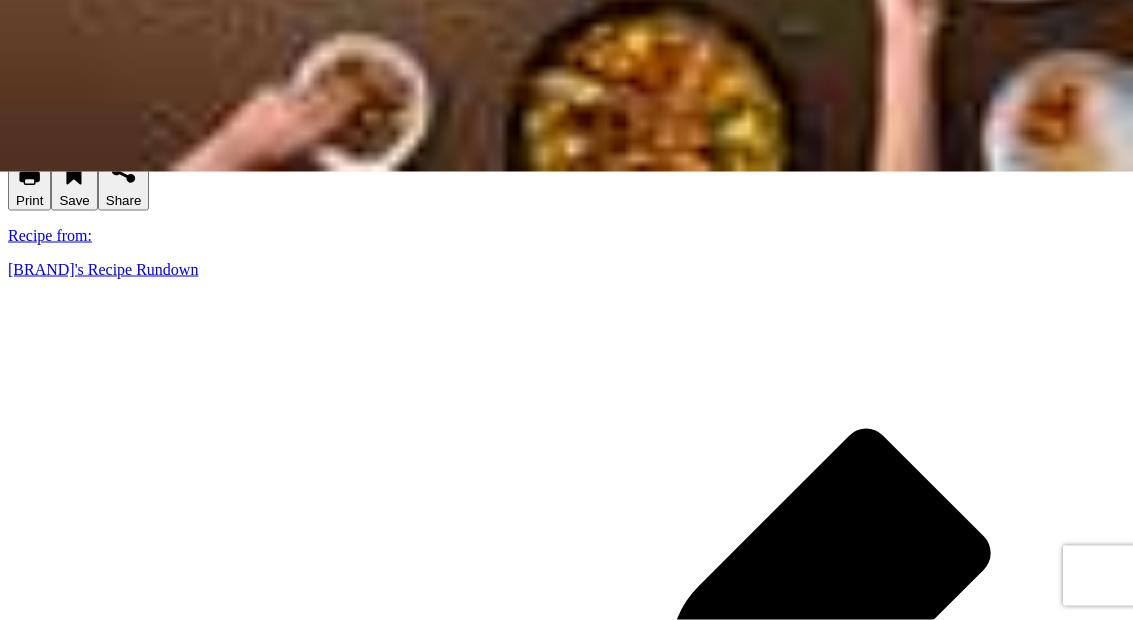 scroll, scrollTop: 467, scrollLeft: 0, axis: vertical 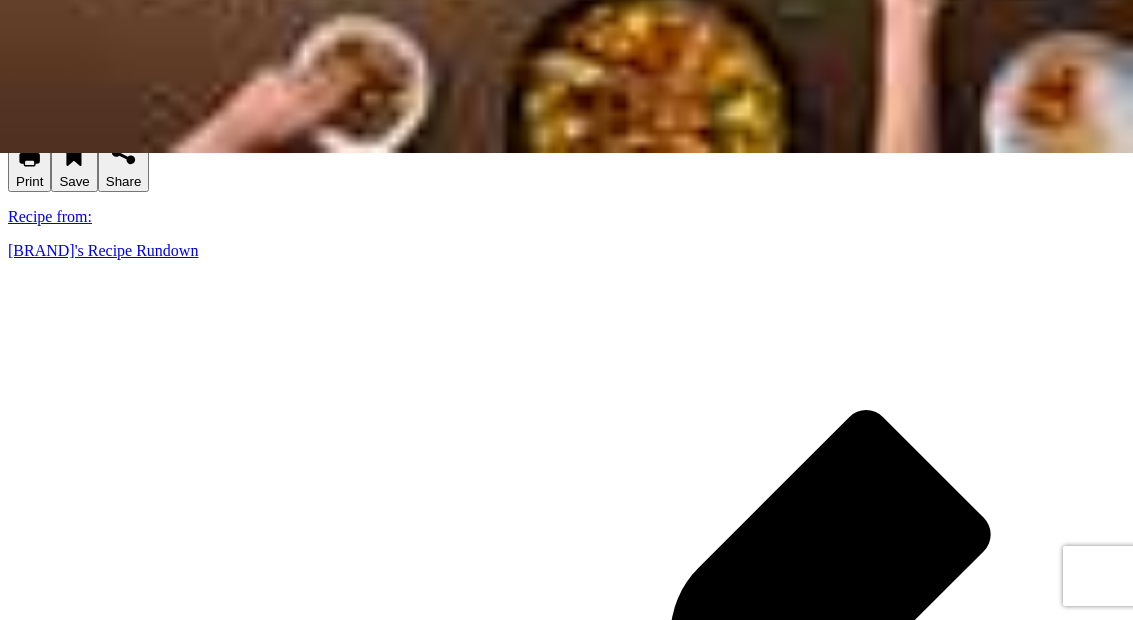 click on "Play Video" at bounding box center (561, 8284) 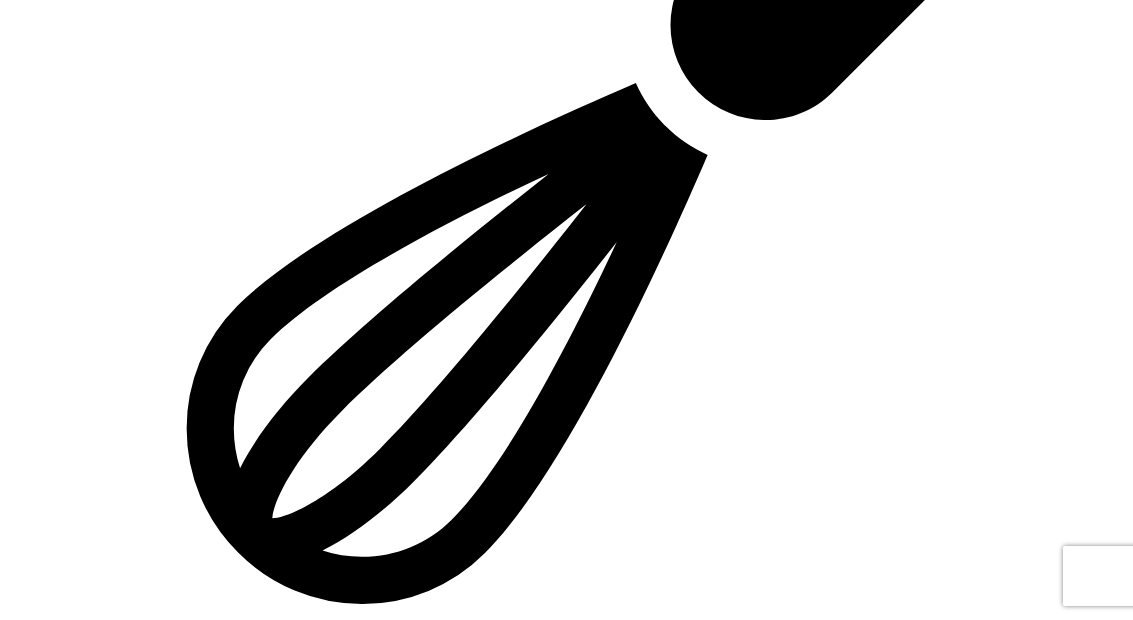 scroll, scrollTop: 1038, scrollLeft: 0, axis: vertical 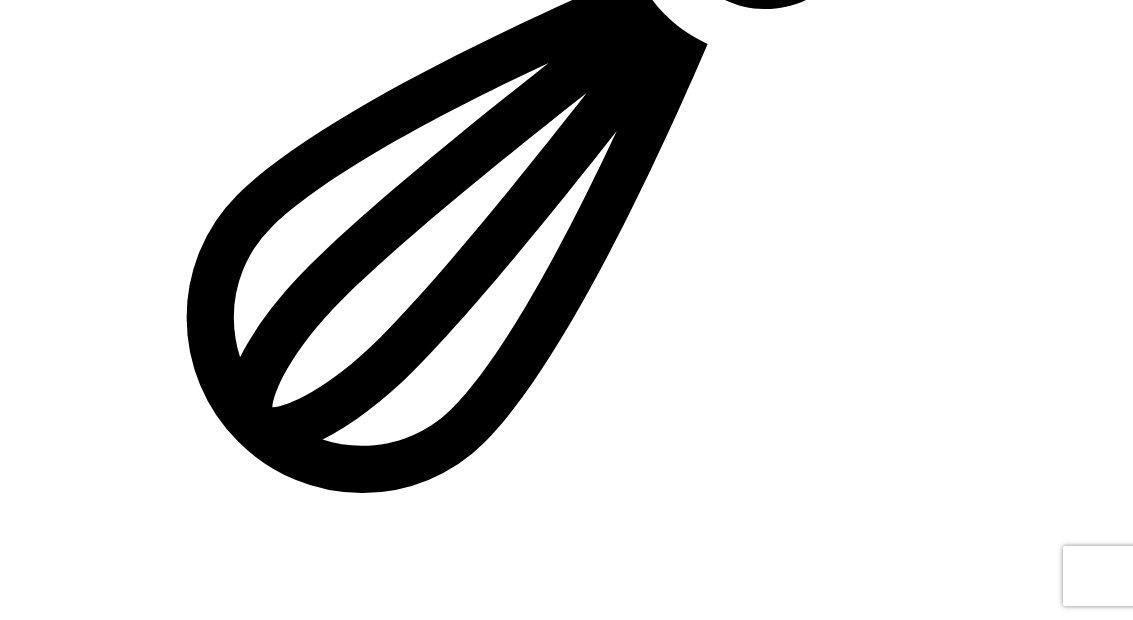 click at bounding box center (500, 8101) 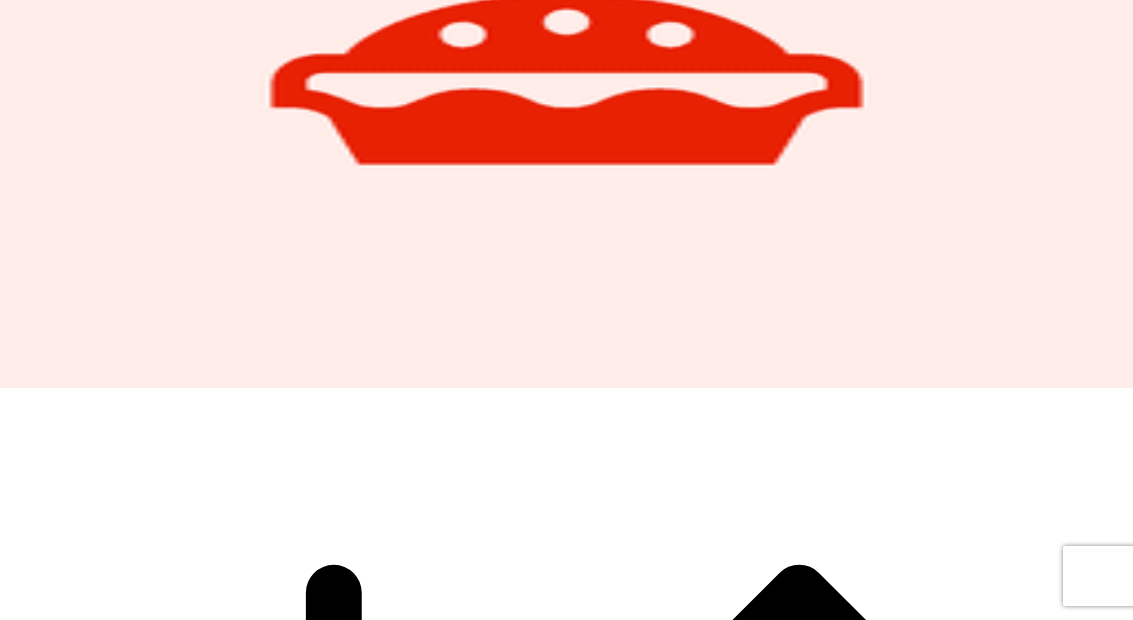 scroll, scrollTop: 200, scrollLeft: 0, axis: vertical 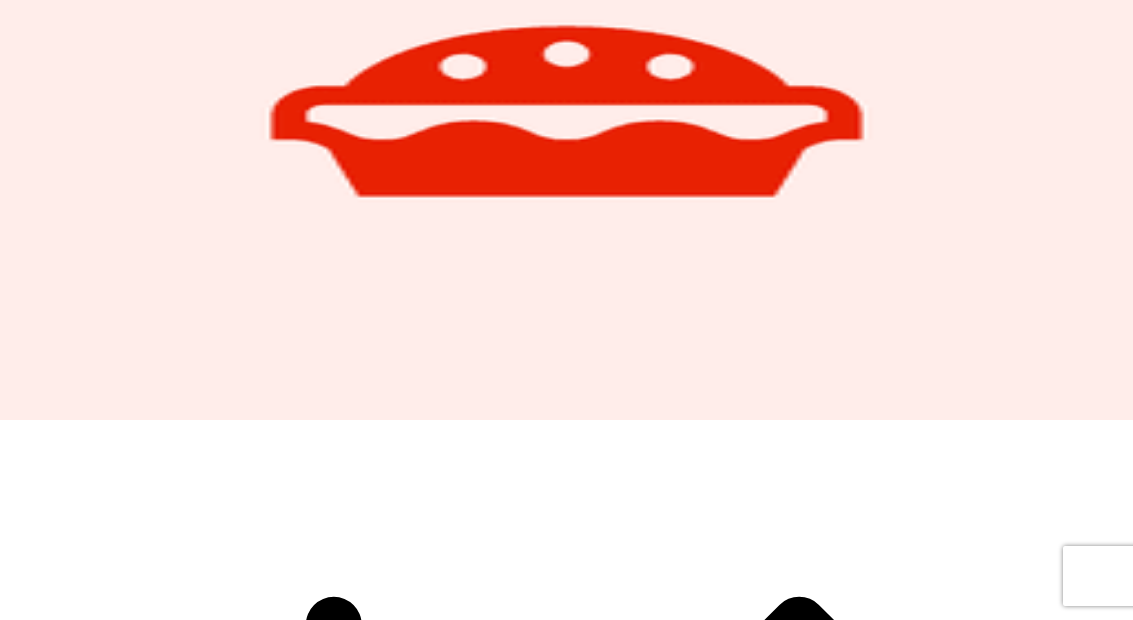 click on "Chicken Pot Pie Biscuits" at bounding box center [90, 1965] 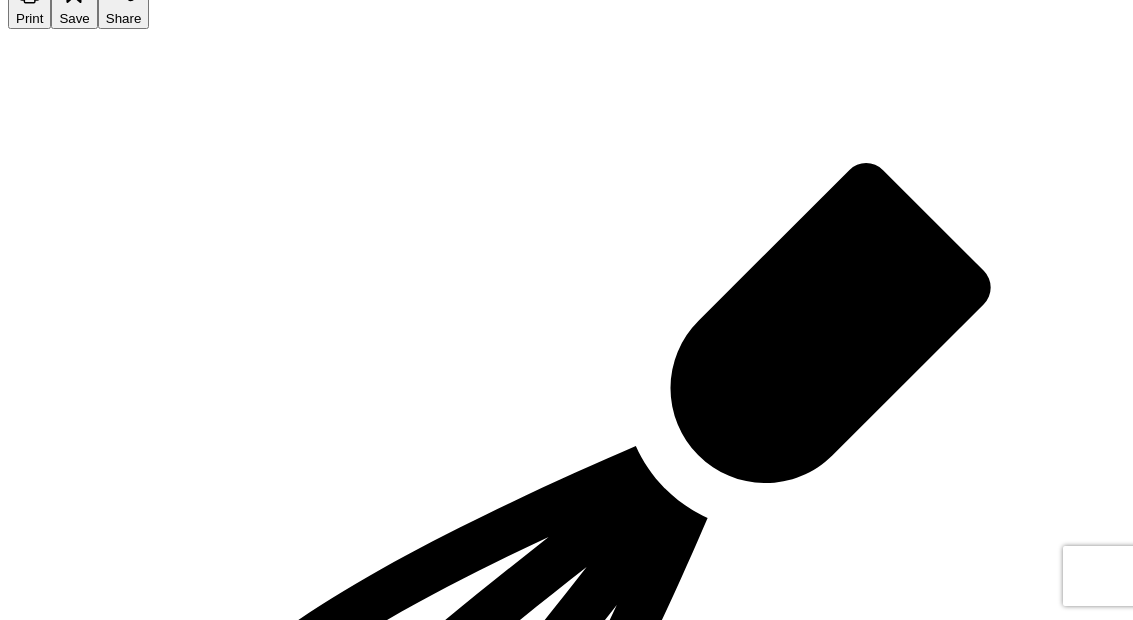 scroll, scrollTop: 616, scrollLeft: 0, axis: vertical 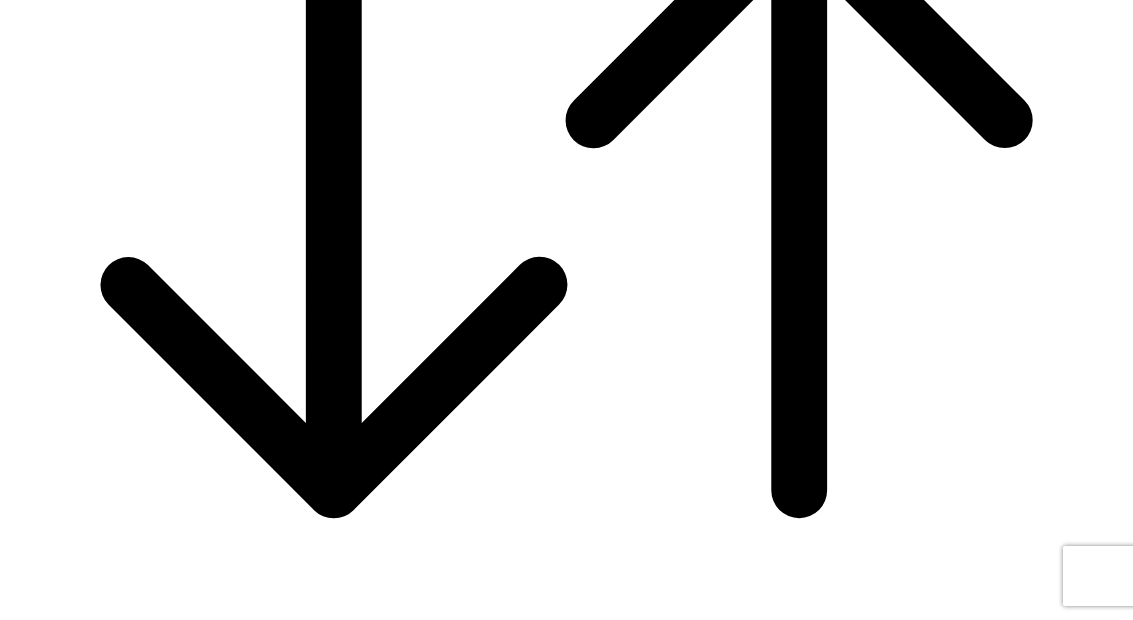 click on "Chicken Burrito Bowls" at bounding box center (90, 15831) 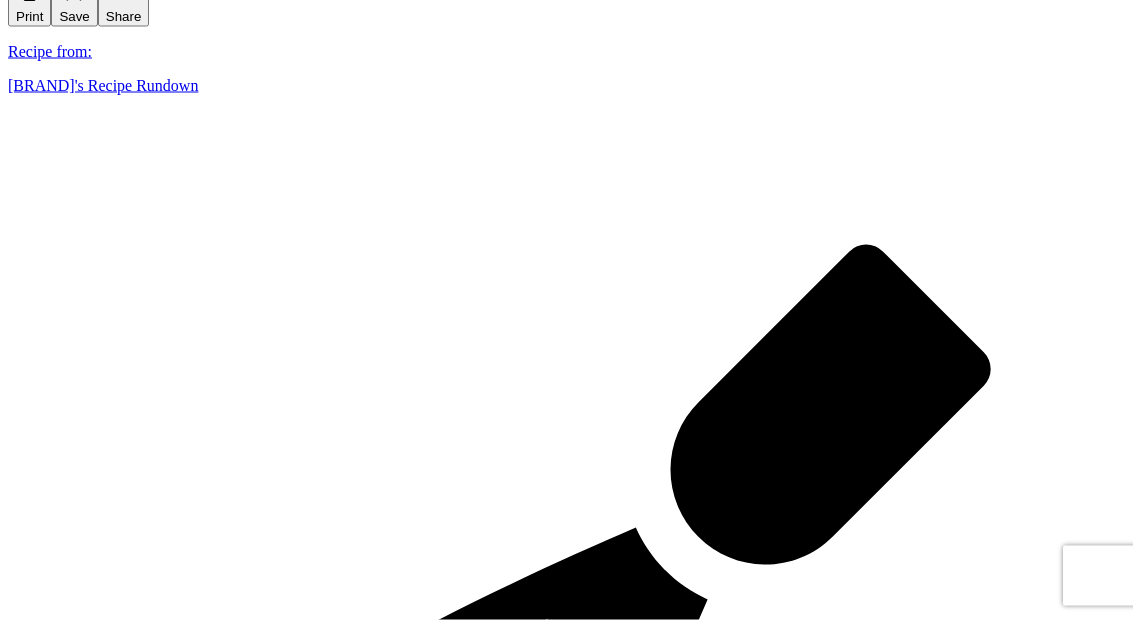 scroll, scrollTop: 633, scrollLeft: 0, axis: vertical 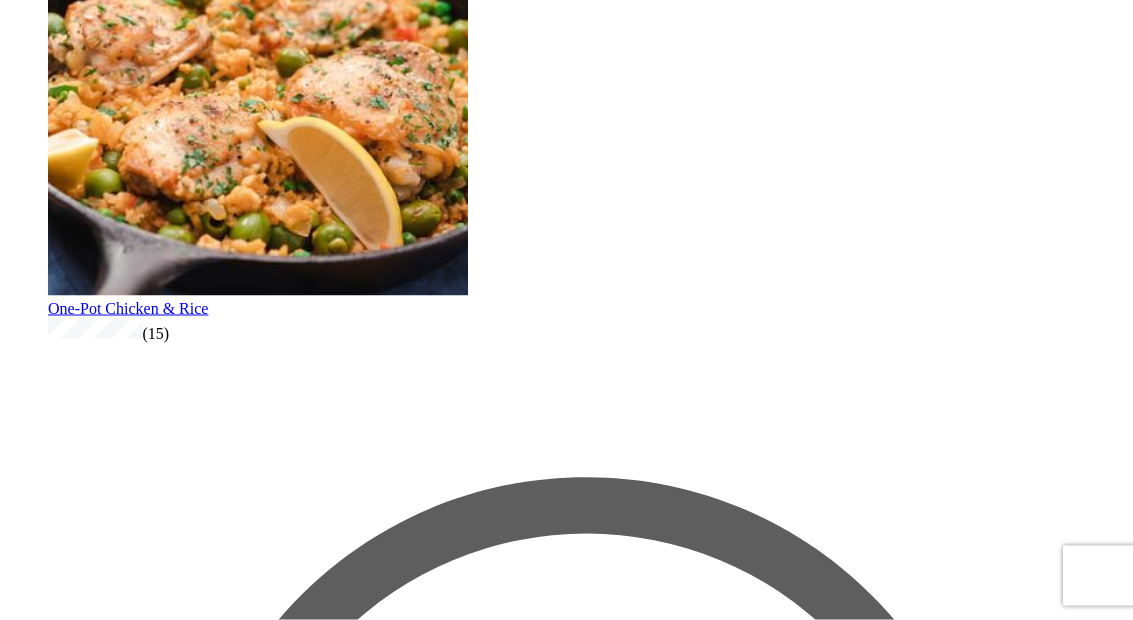 click on "Pappardelle with Frankie's Ragu" at bounding box center [90, 81057] 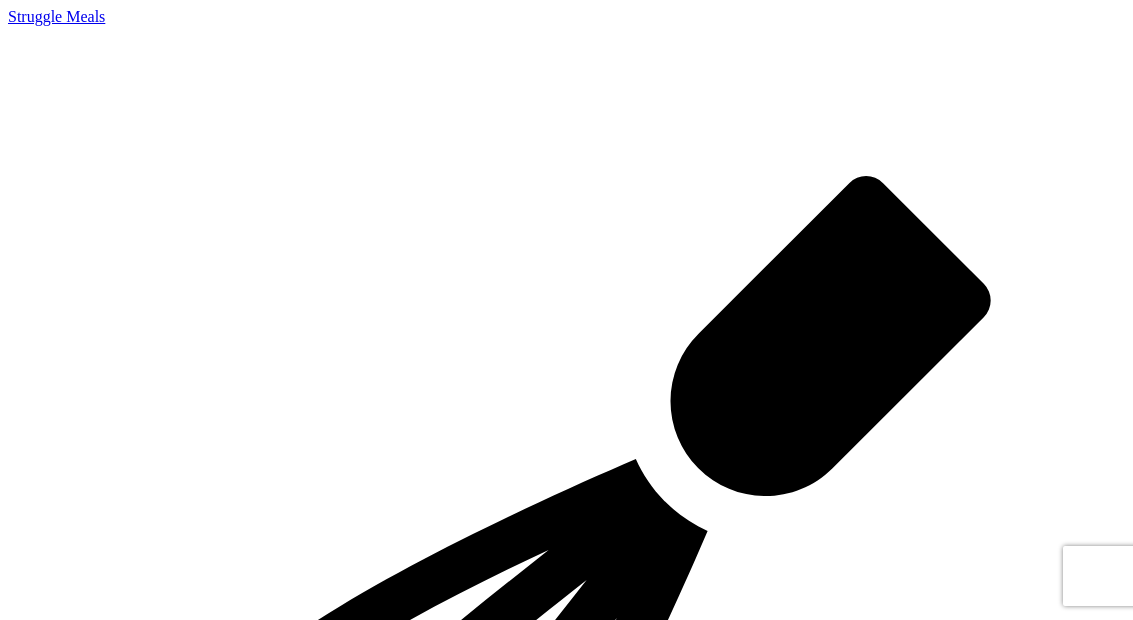scroll, scrollTop: 781, scrollLeft: 0, axis: vertical 